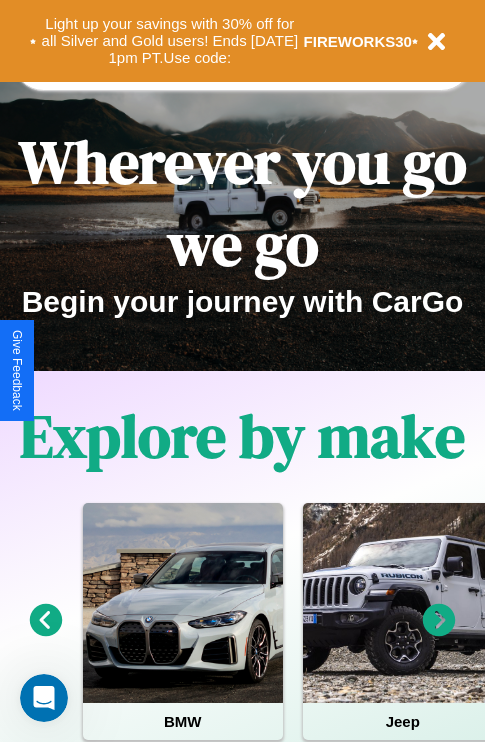 scroll, scrollTop: 308, scrollLeft: 0, axis: vertical 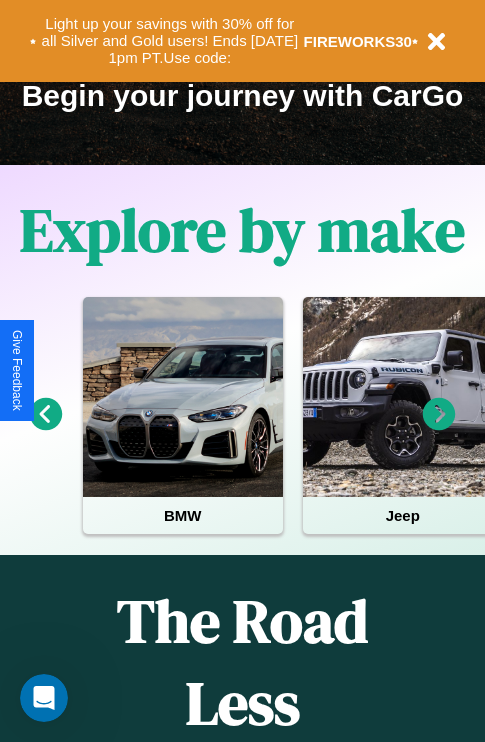 click 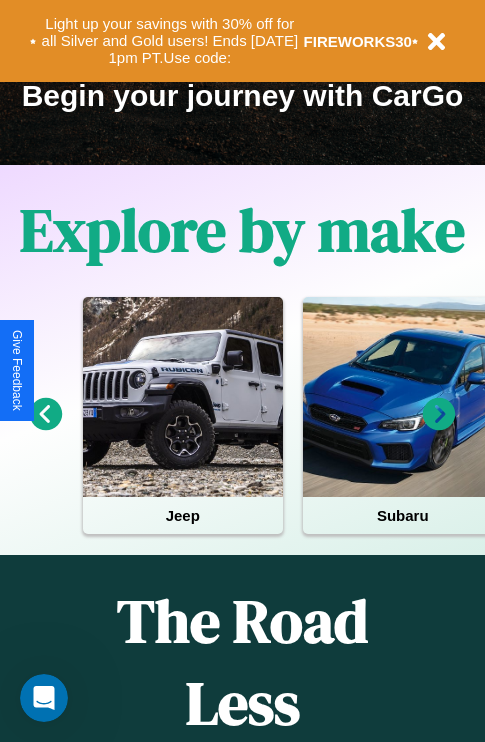 click 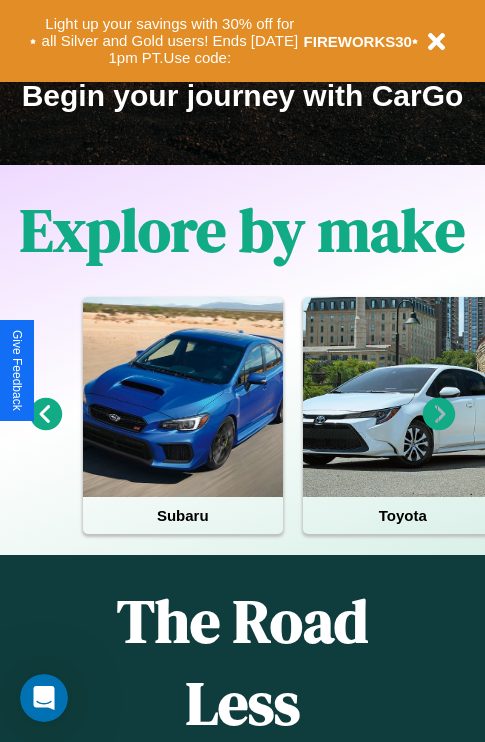click 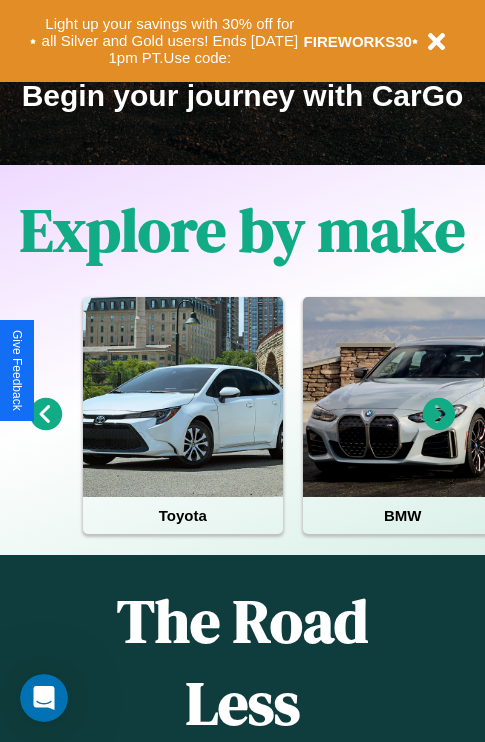click 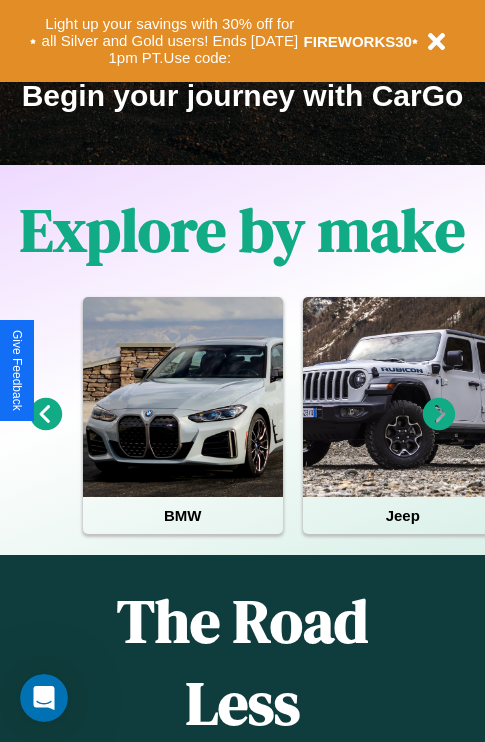 click 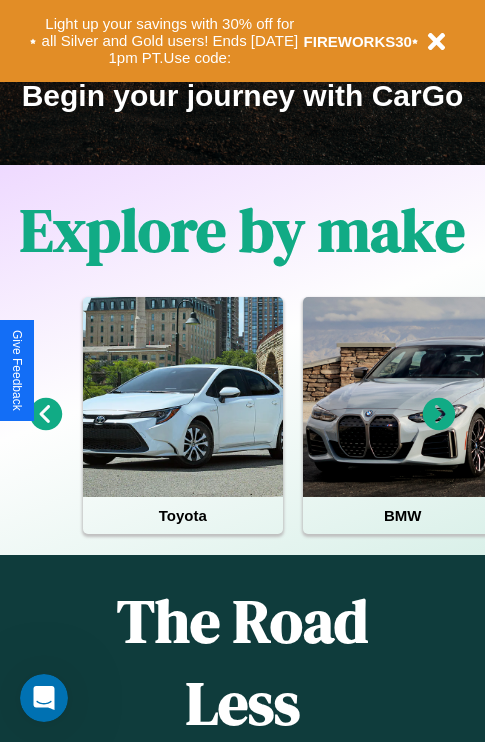 scroll, scrollTop: 0, scrollLeft: 0, axis: both 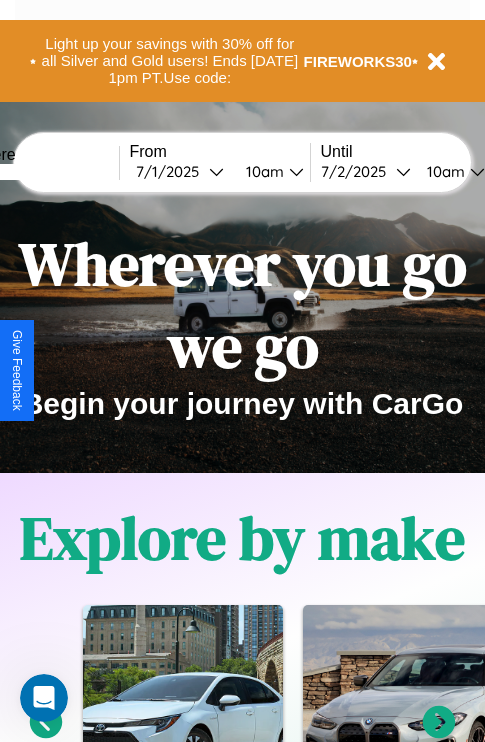 click at bounding box center [44, 172] 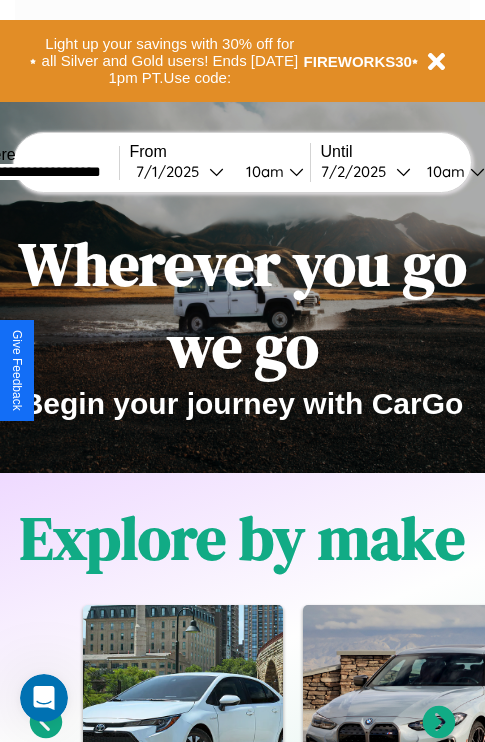 type on "**********" 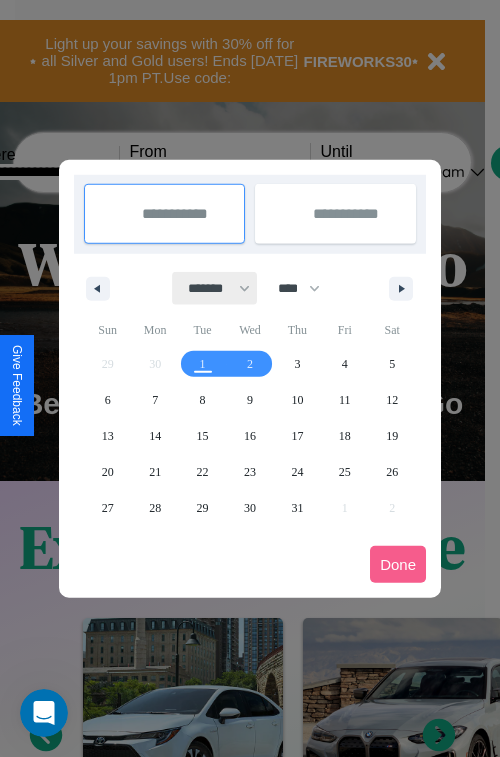 click on "******* ******** ***** ***** *** **** **** ****** ********* ******* ******** ********" at bounding box center [215, 288] 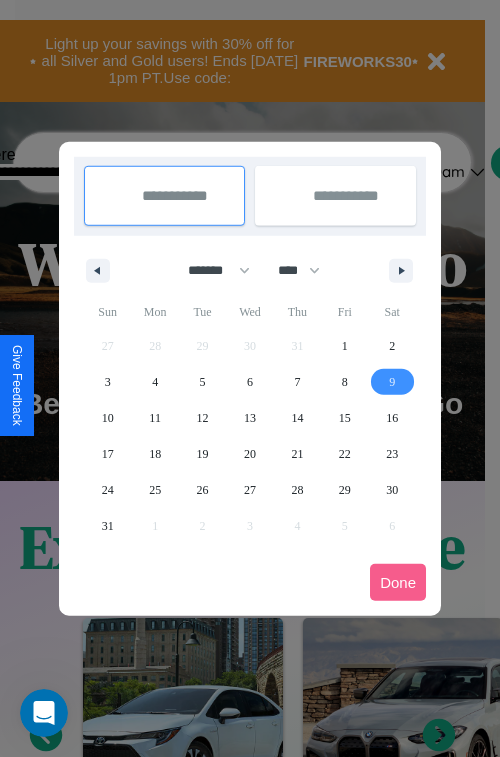 click on "9" at bounding box center [392, 382] 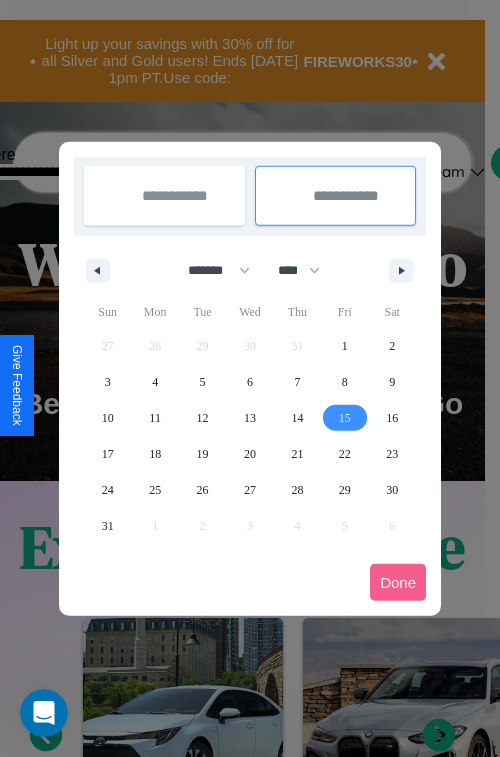 click on "15" at bounding box center [345, 418] 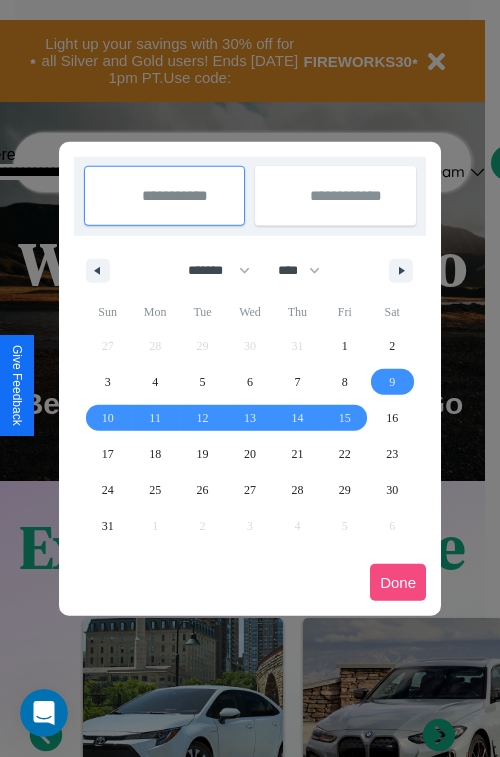 click on "Done" at bounding box center [398, 582] 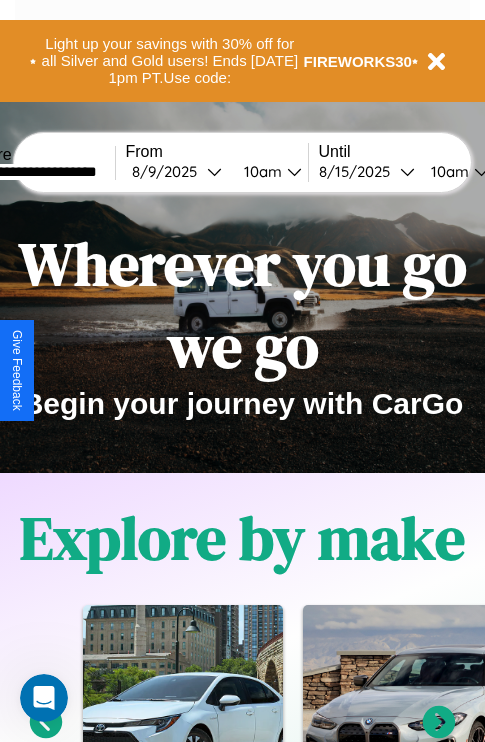 scroll, scrollTop: 0, scrollLeft: 71, axis: horizontal 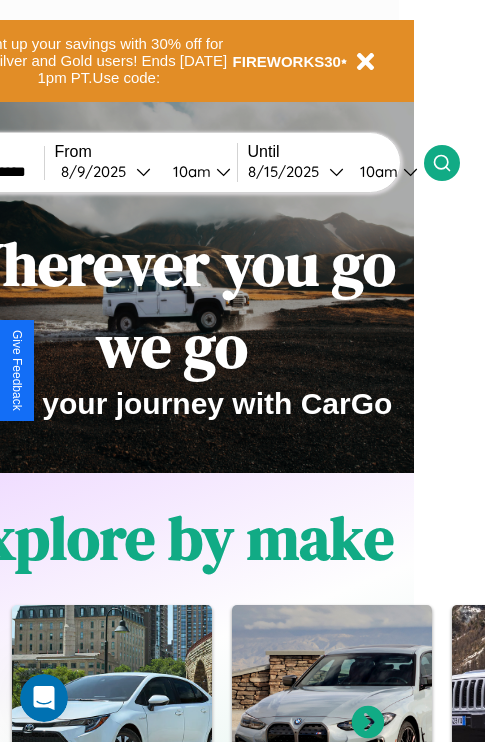 click 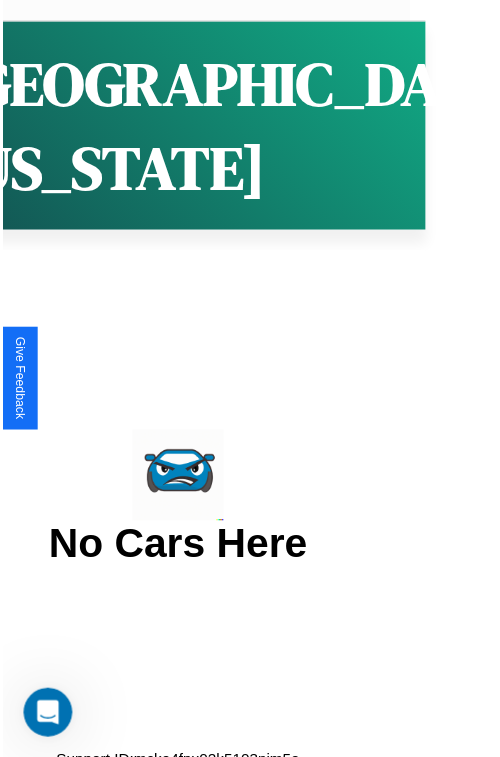 scroll, scrollTop: 0, scrollLeft: 0, axis: both 